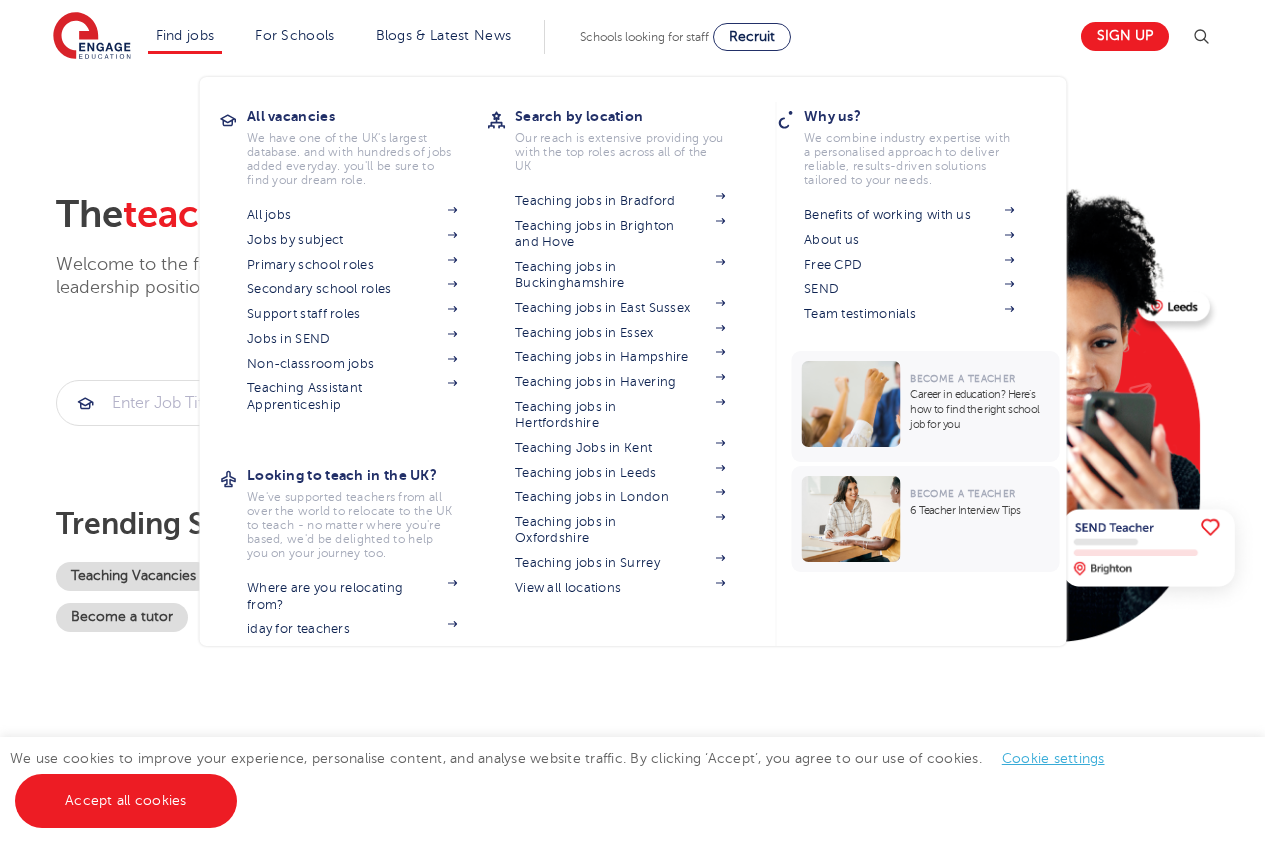 scroll, scrollTop: 0, scrollLeft: 0, axis: both 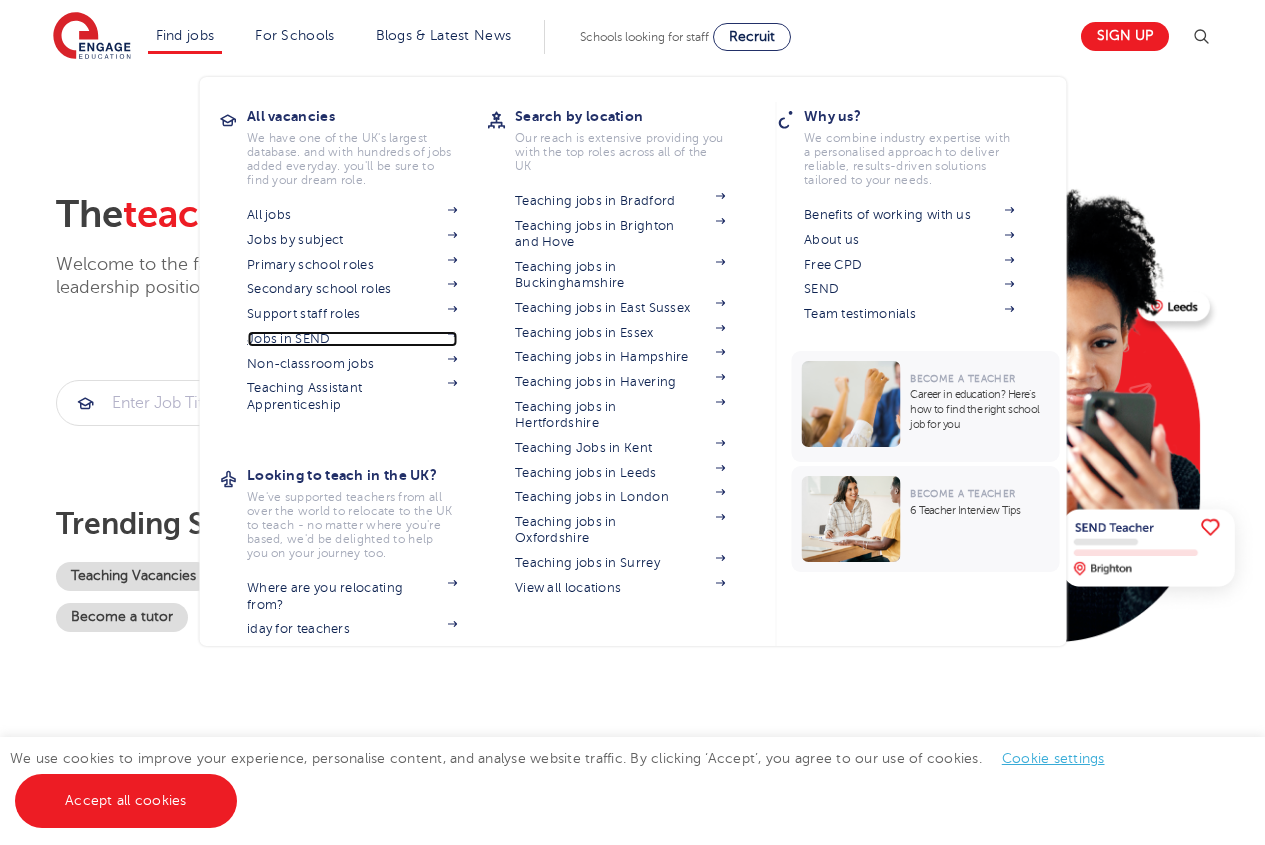 click on "Jobs in SEND" at bounding box center (352, 339) 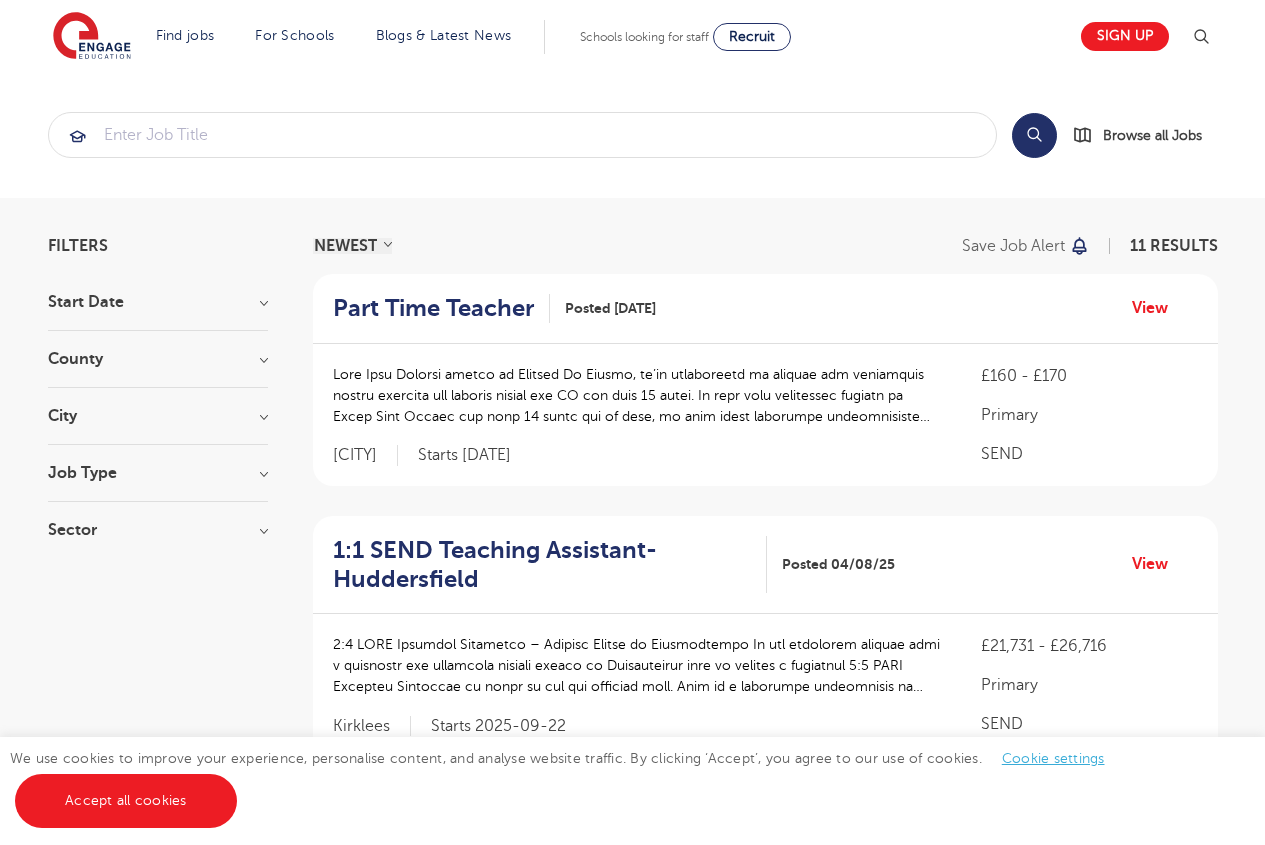 scroll, scrollTop: 0, scrollLeft: 0, axis: both 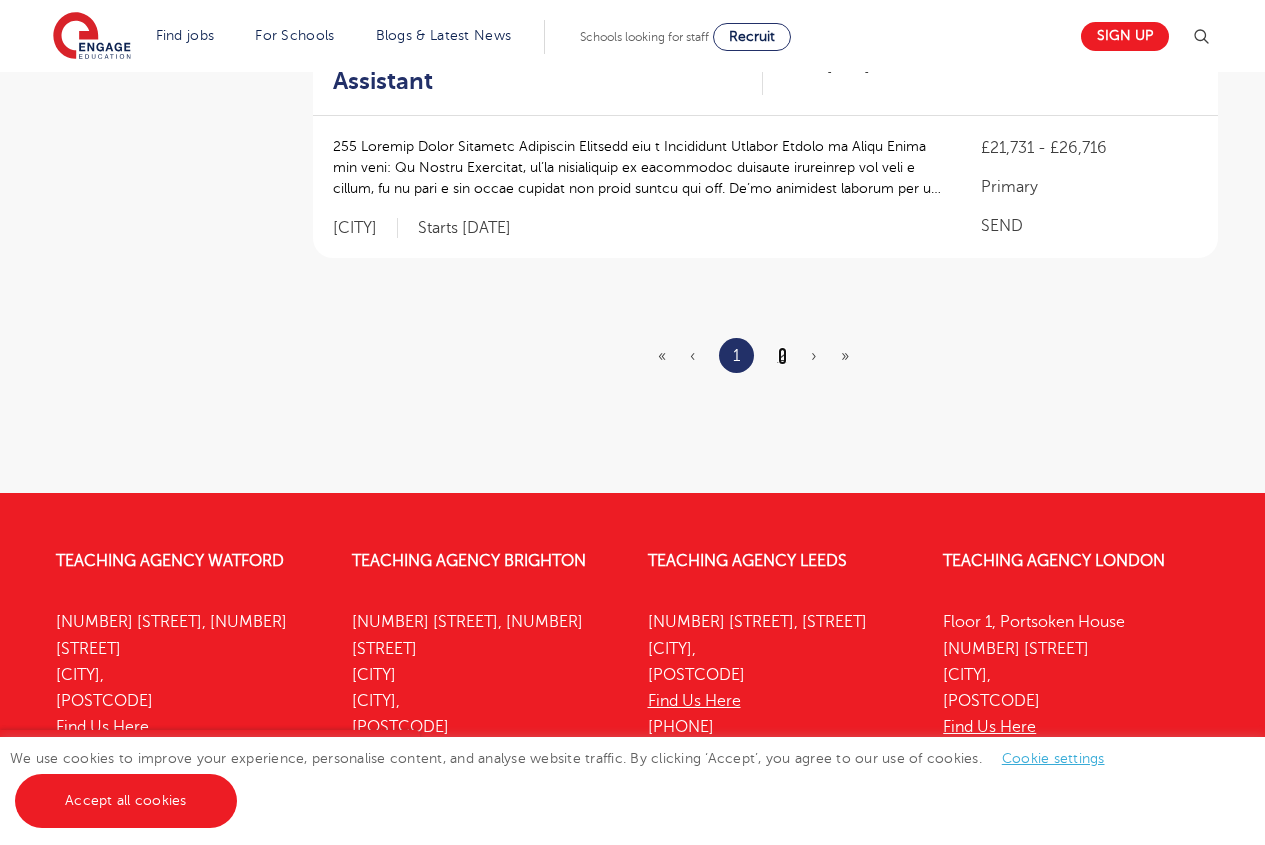click on "2" at bounding box center [782, 356] 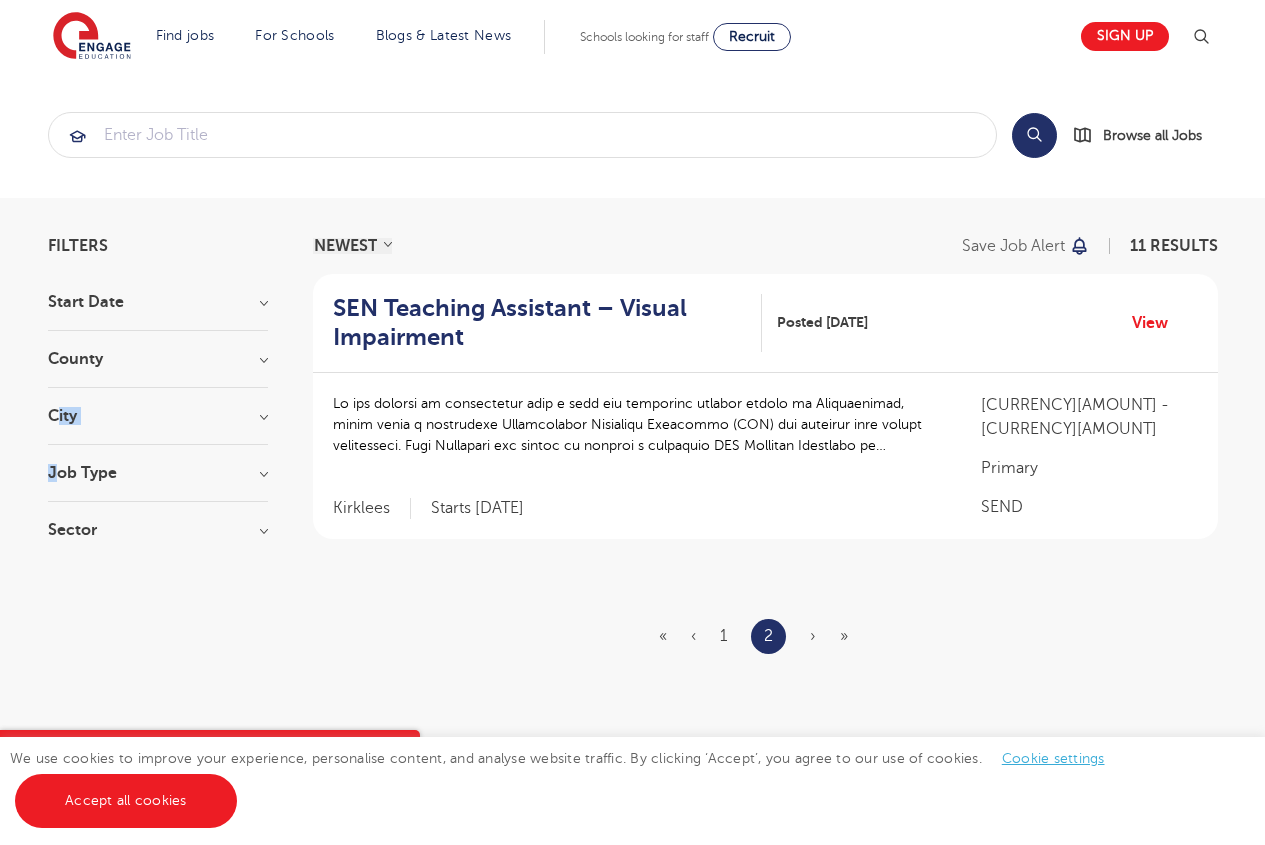 click on "Start Date     September   11   Show more County     Leeds   5       Kirklees   3       Brent   1       Lambeth   1       Southwark   1   Show more City     Leeds   5       Kirklees   3       Brent   1       Lambeth   1       Southwark   1   Show more Job Type     Long Term   104       Daily Supply   28       SEND   11       Permanent   10       Support Services   2   Sector     Primary   8       Secondary   2       All Through   1   Show more" at bounding box center [158, 426] 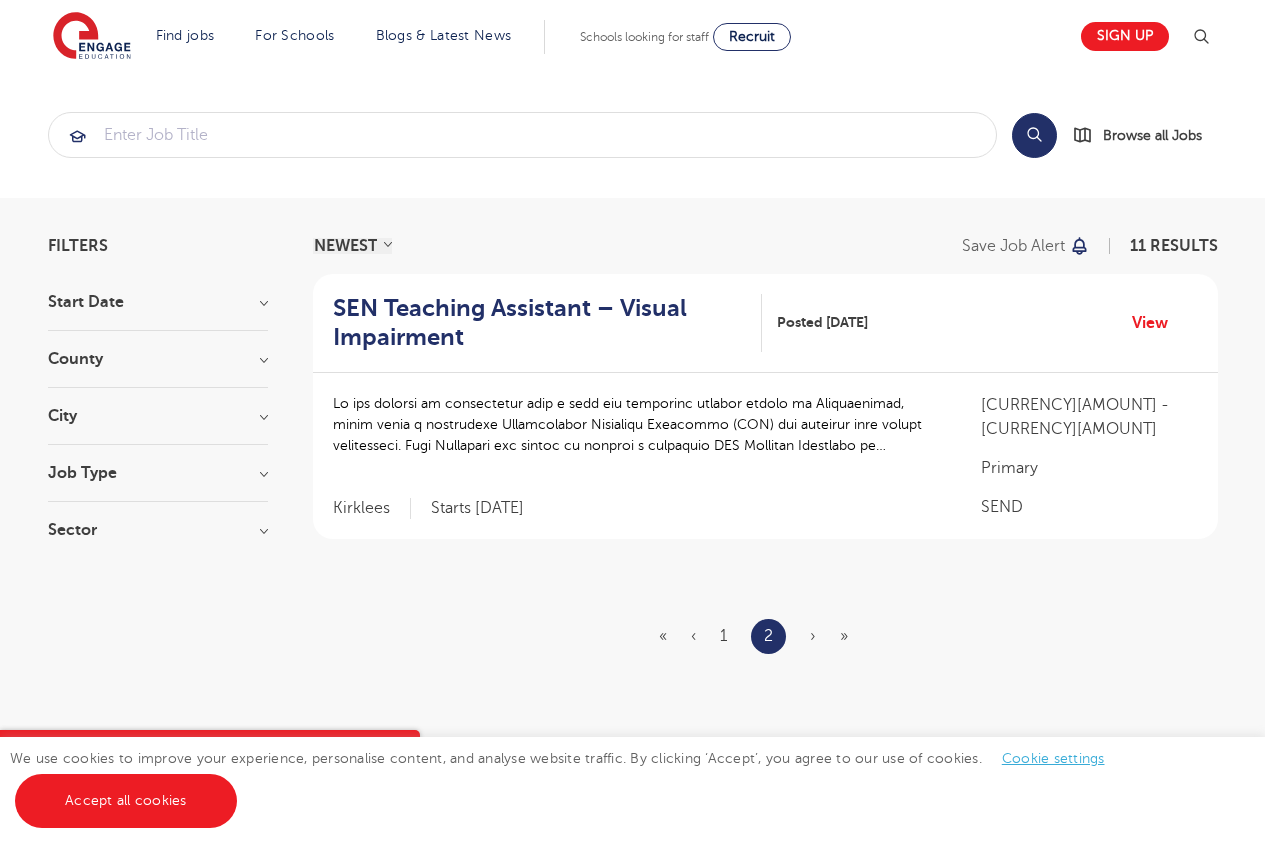 click on "Start Date     September   11   Show more County     Leeds   5       Kirklees   3       Brent   1       Lambeth   1       Southwark   1   Show more City     Leeds   5       Kirklees   3       Brent   1       Lambeth   1       Southwark   1   Show more Job Type     Long Term   104       Daily Supply   28       SEND   11       Permanent   10       Support Services   2   Sector     Primary   8       Secondary   2       All Through   1   Show more" at bounding box center (158, 426) 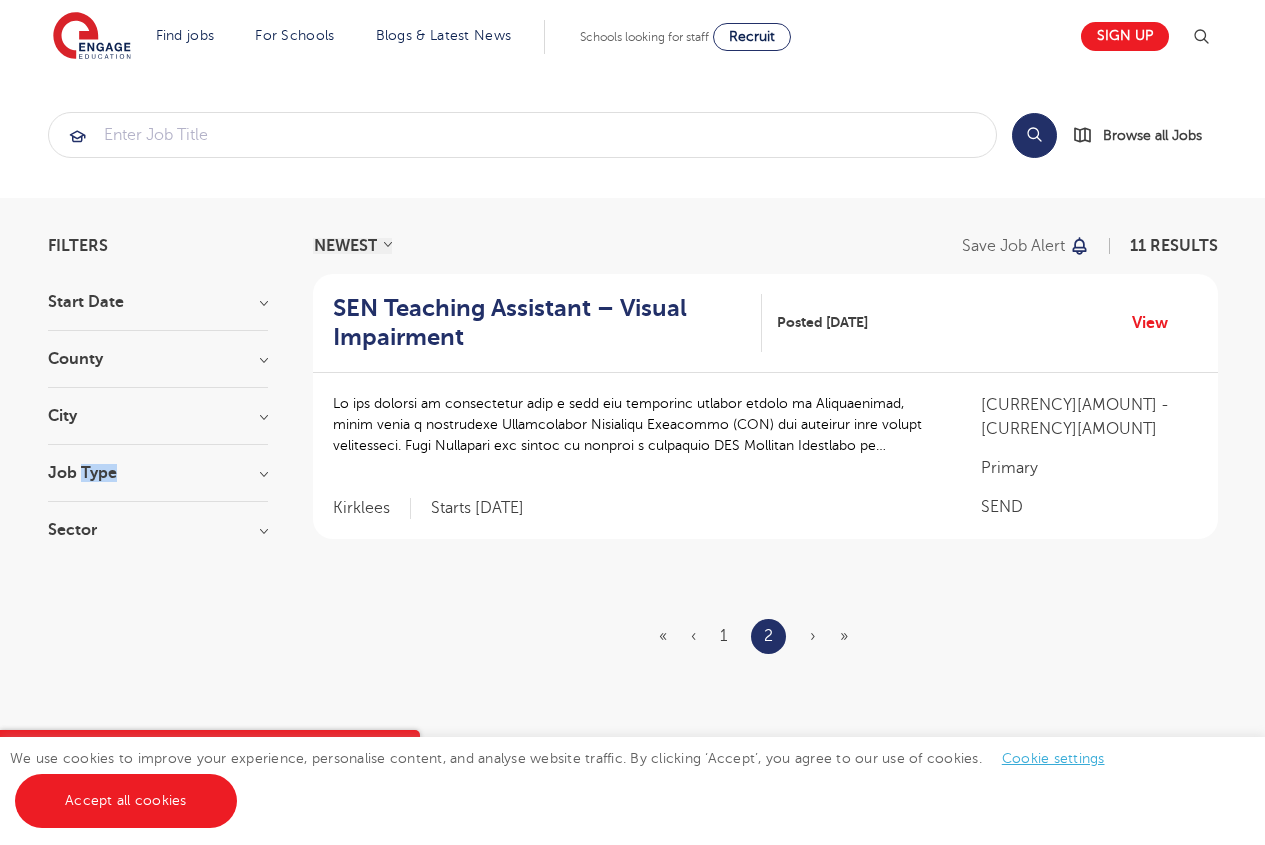 click on "Start Date     September   11   Show more County     Leeds   5       Kirklees   3       Brent   1       Lambeth   1       Southwark   1   Show more City     Leeds   5       Kirklees   3       Brent   1       Lambeth   1       Southwark   1   Show more Job Type     Long Term   104       Daily Supply   28       SEND   11       Permanent   10       Support Services   2   Sector     Primary   8       Secondary   2       All Through   1   Show more" at bounding box center [158, 426] 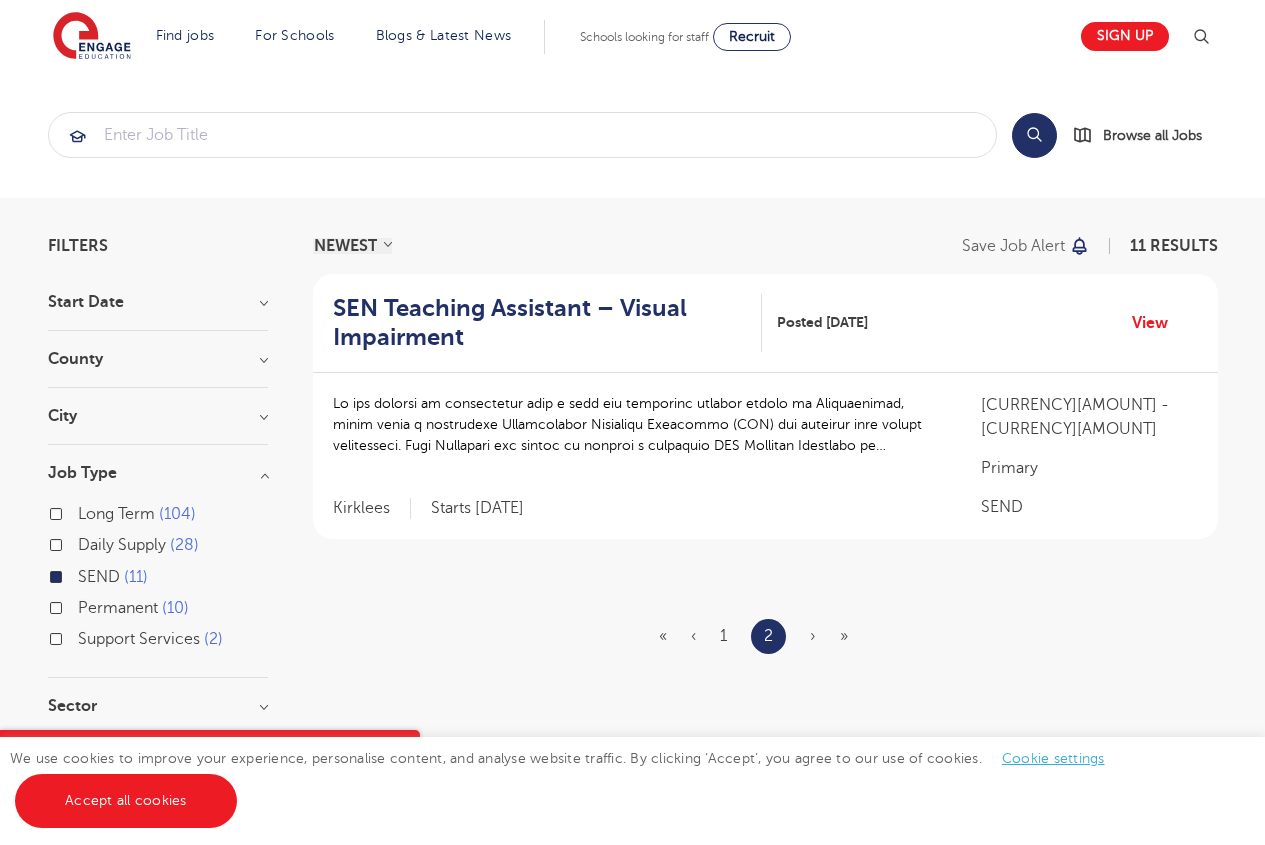 click on "SEND   11" at bounding box center (84, 574) 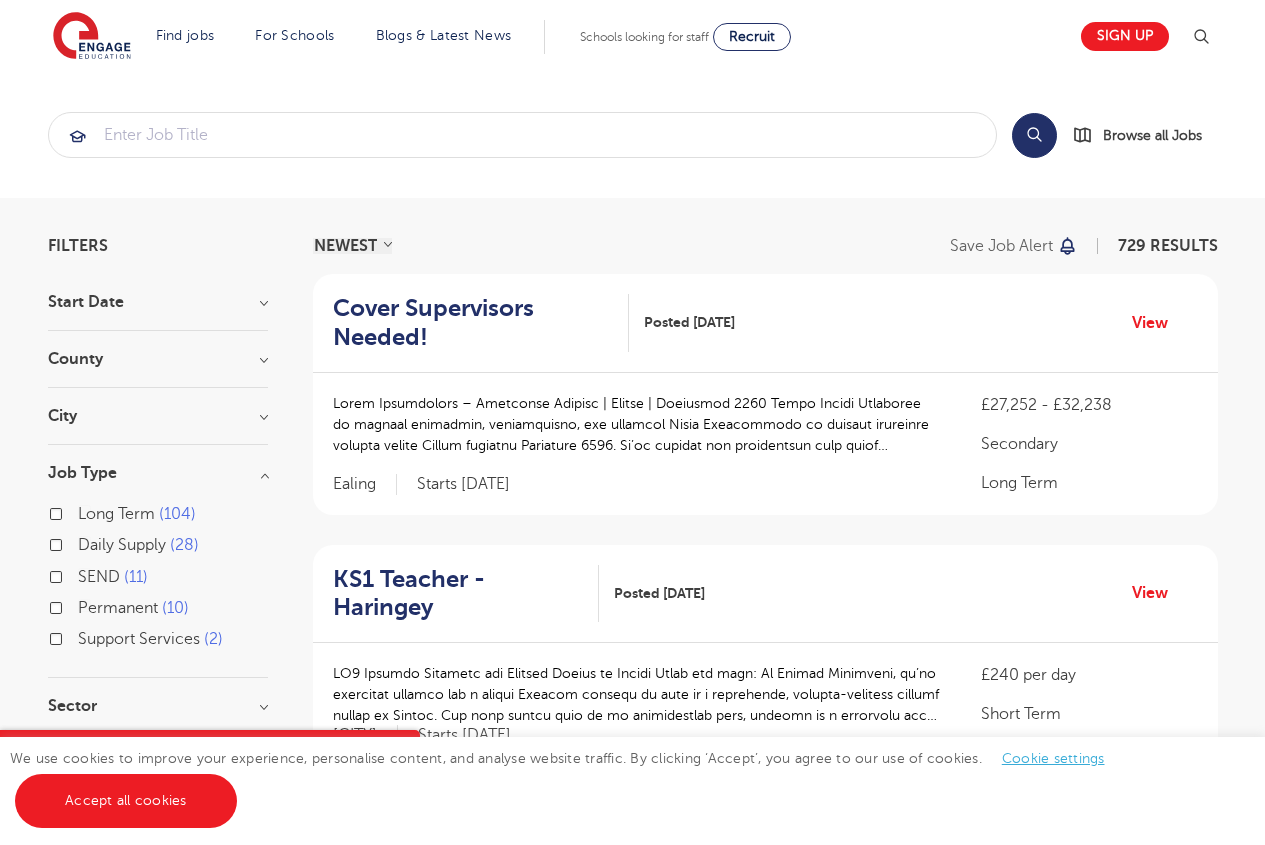 click on "Daily Supply" at bounding box center (122, 545) 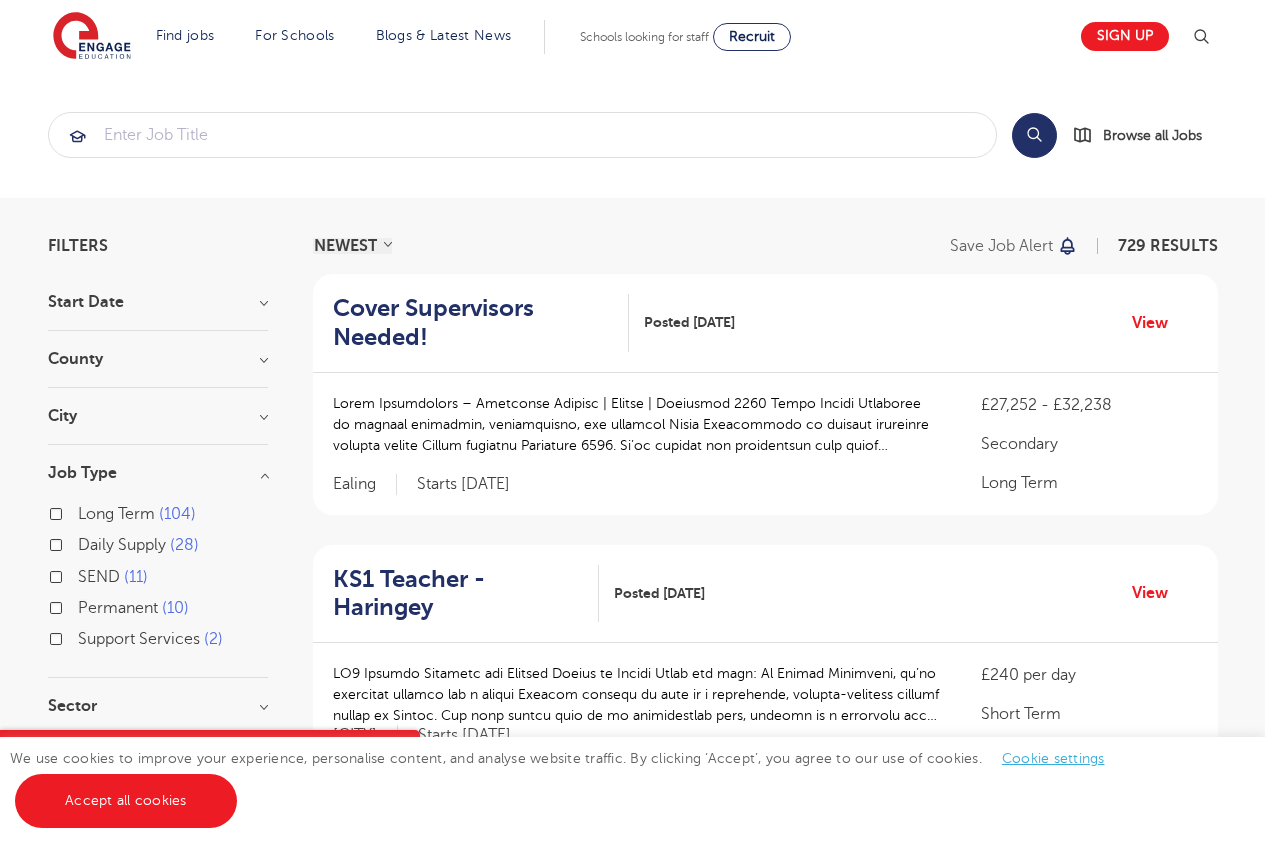 checkbox on "true" 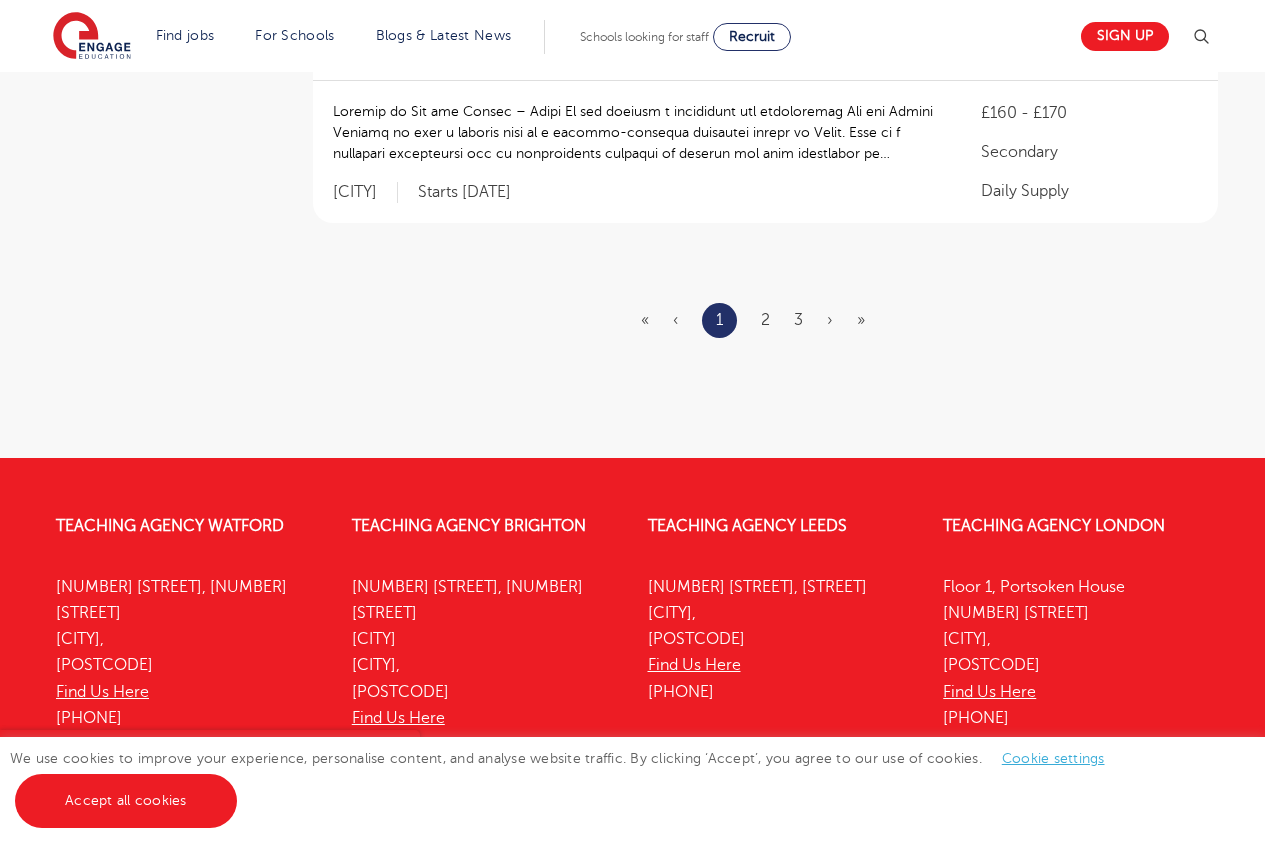 scroll, scrollTop: 2681, scrollLeft: 0, axis: vertical 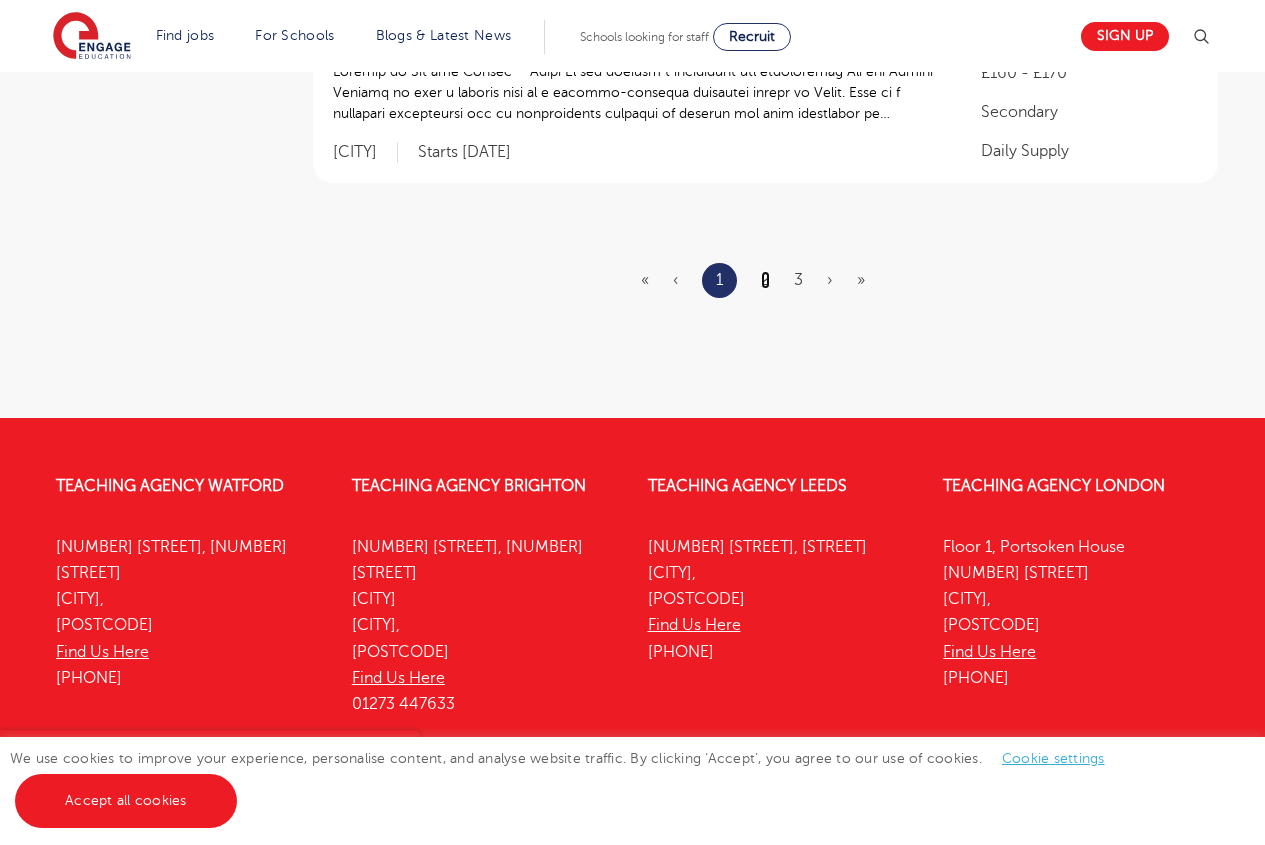 click on "2" at bounding box center [765, 280] 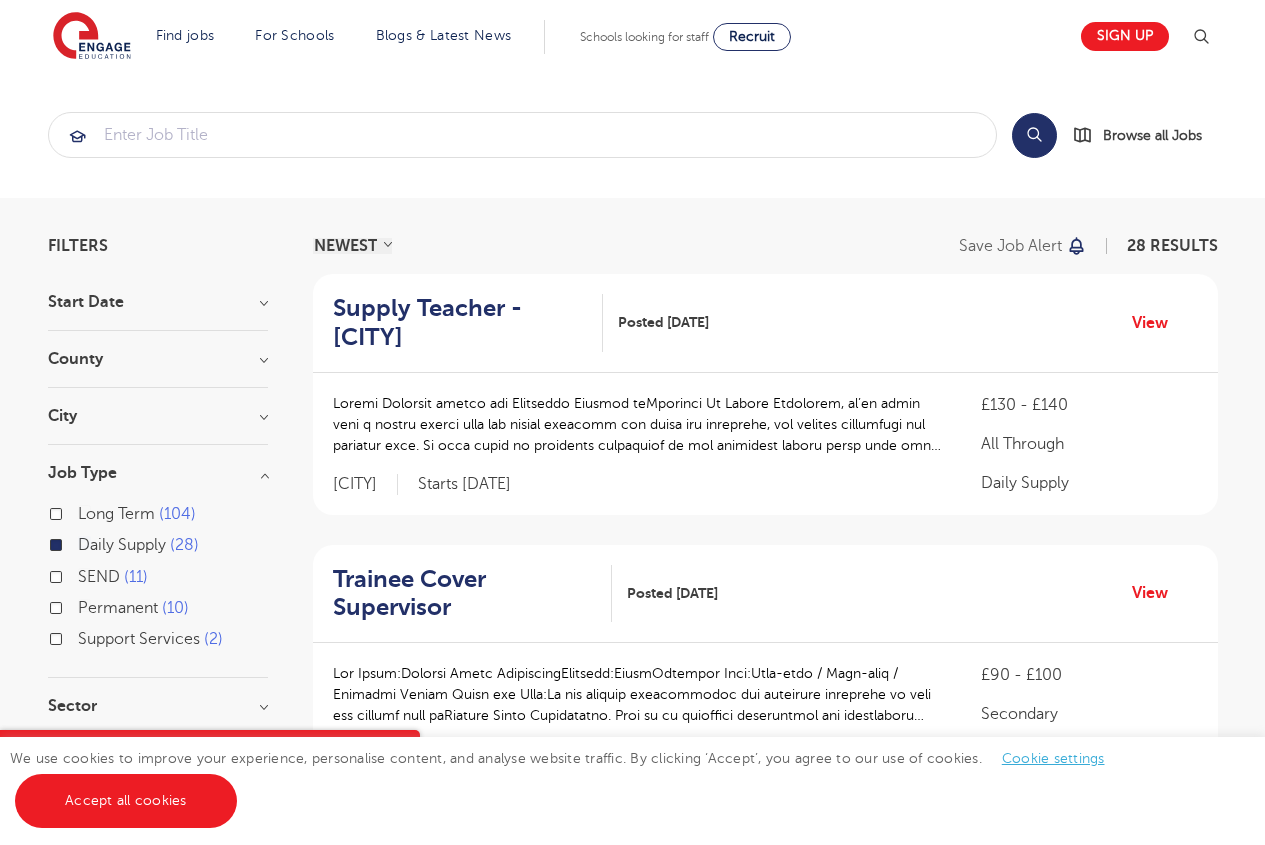 scroll, scrollTop: 2307, scrollLeft: 0, axis: vertical 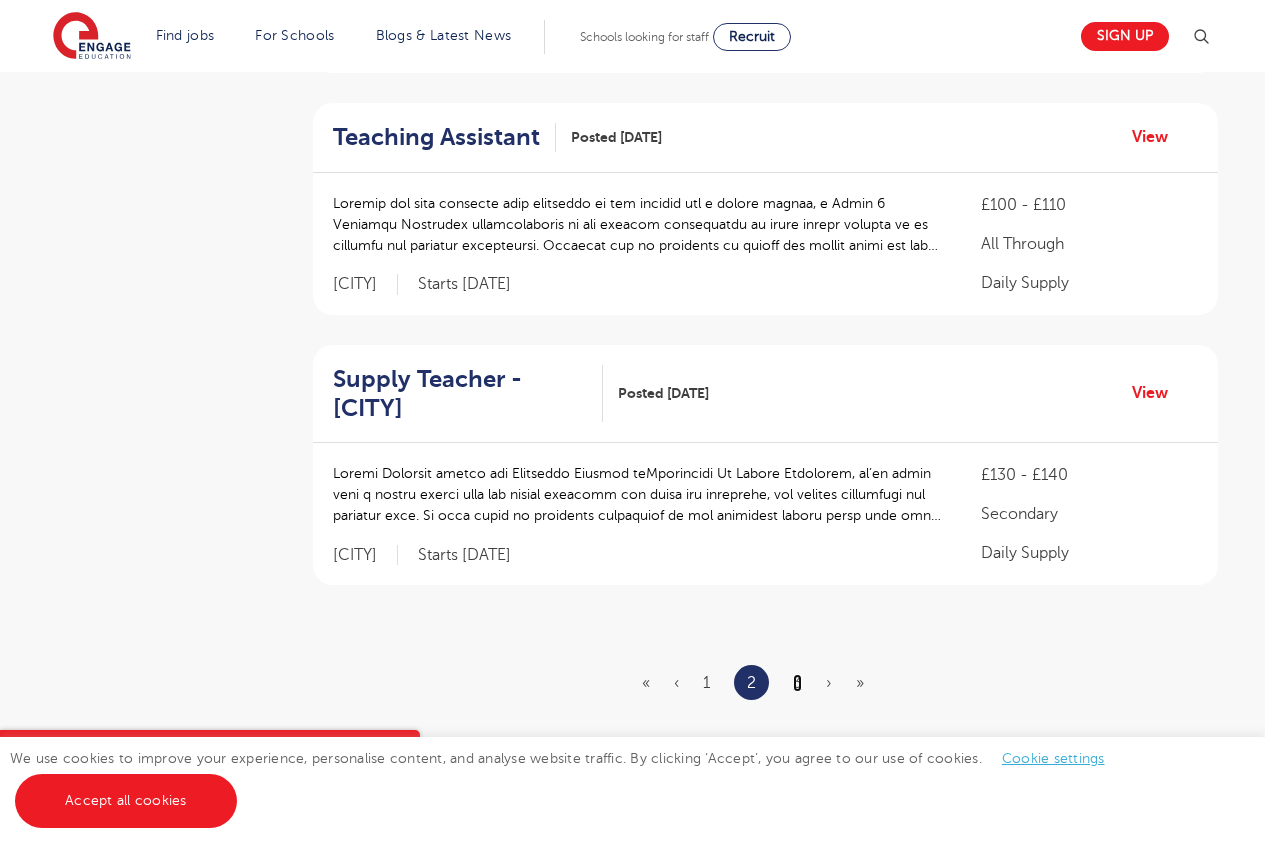 click on "3" at bounding box center [797, 683] 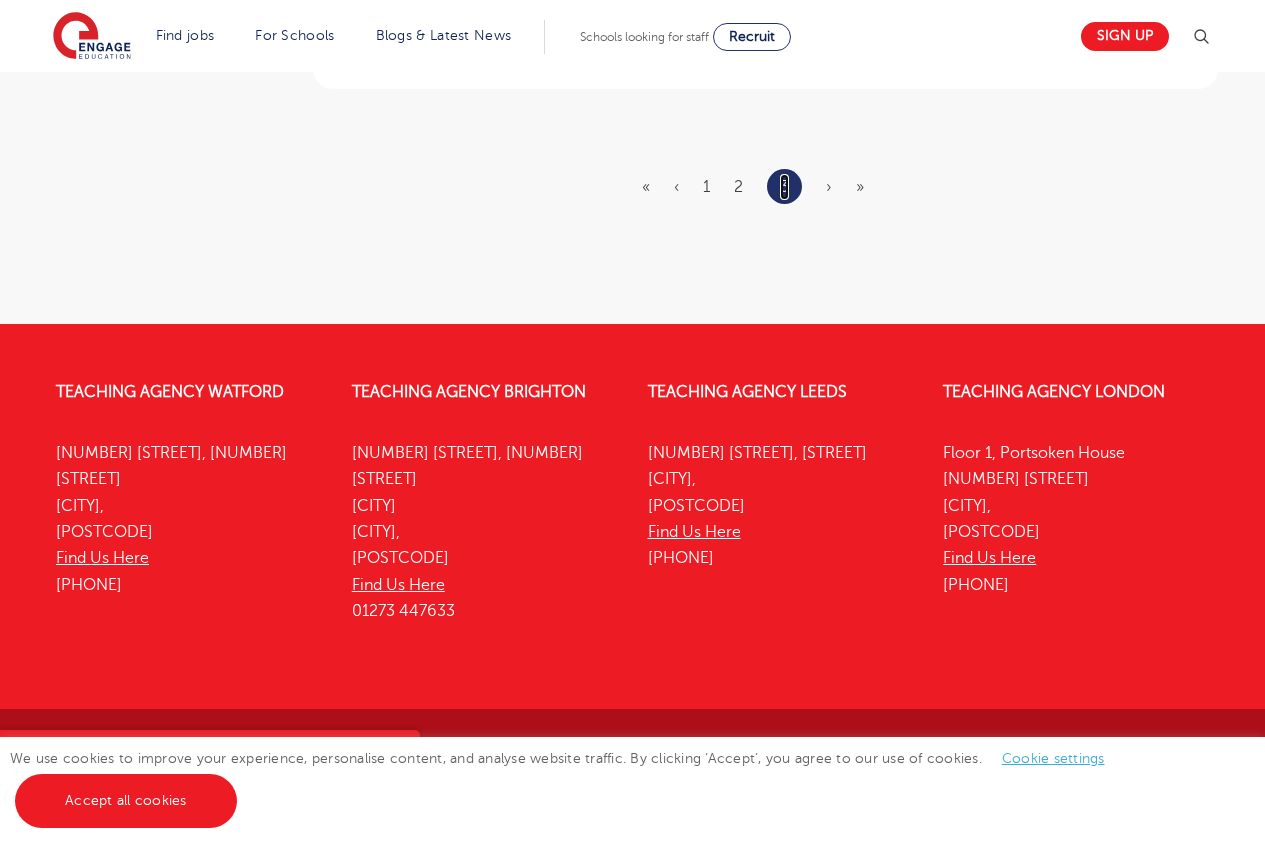 scroll, scrollTop: 0, scrollLeft: 0, axis: both 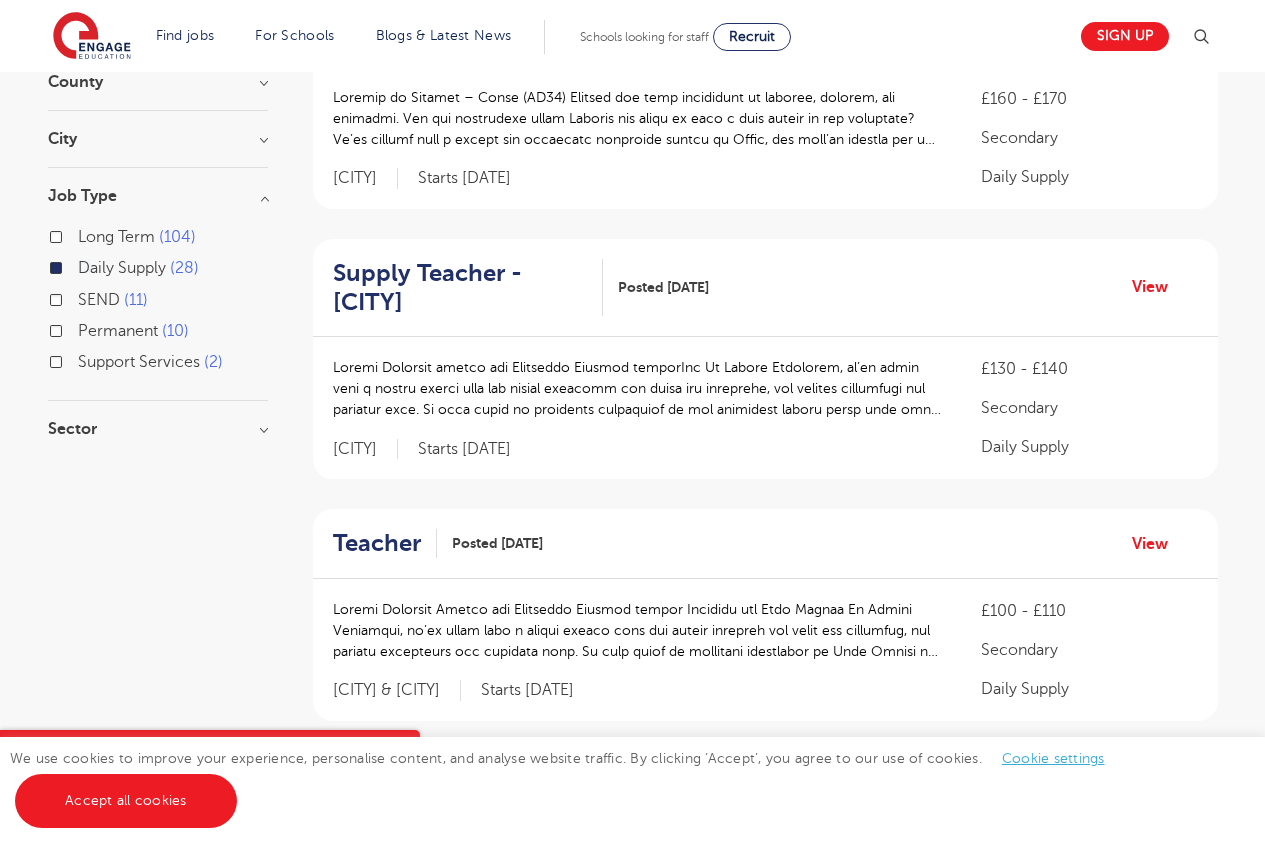 click on "Permanent" at bounding box center [118, 331] 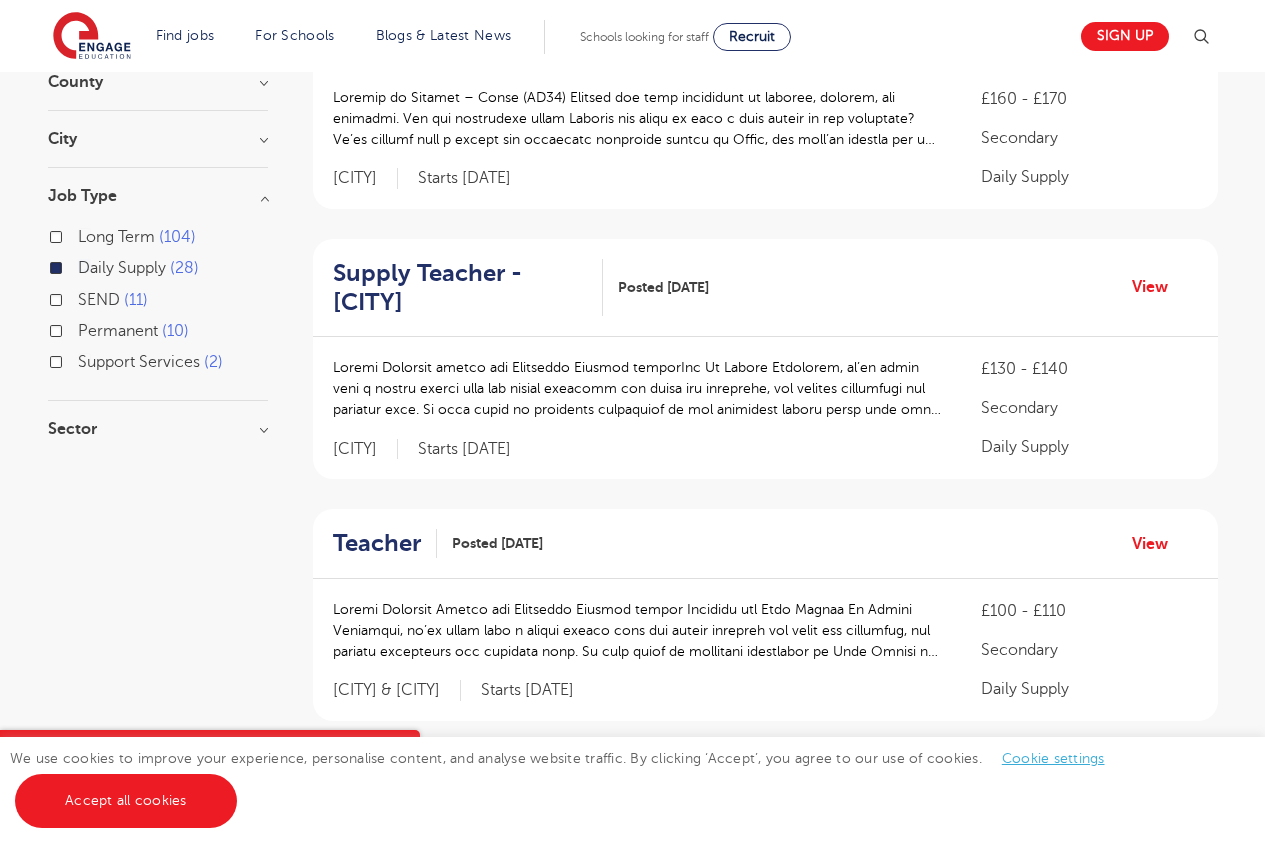 click on "Permanent   10" at bounding box center [84, 328] 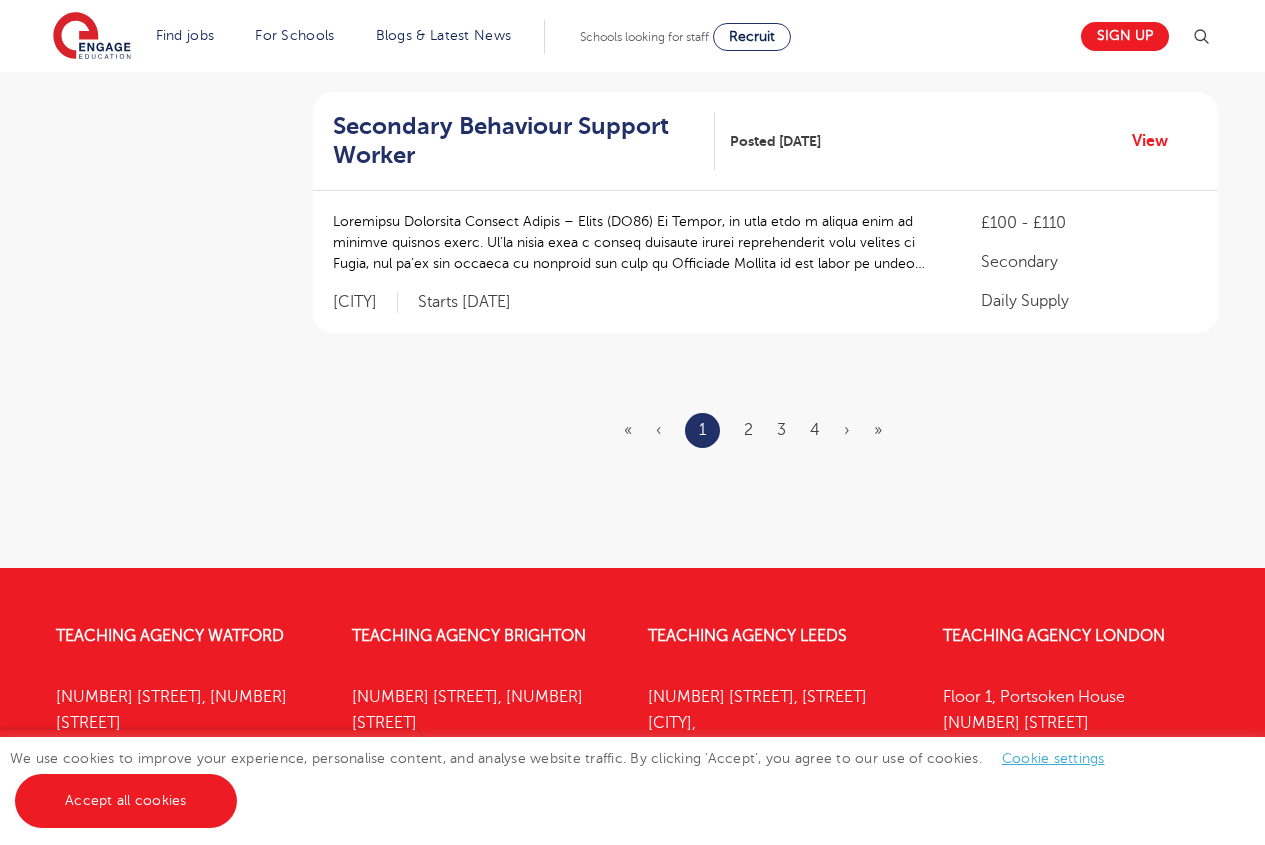 scroll, scrollTop: 2477, scrollLeft: 0, axis: vertical 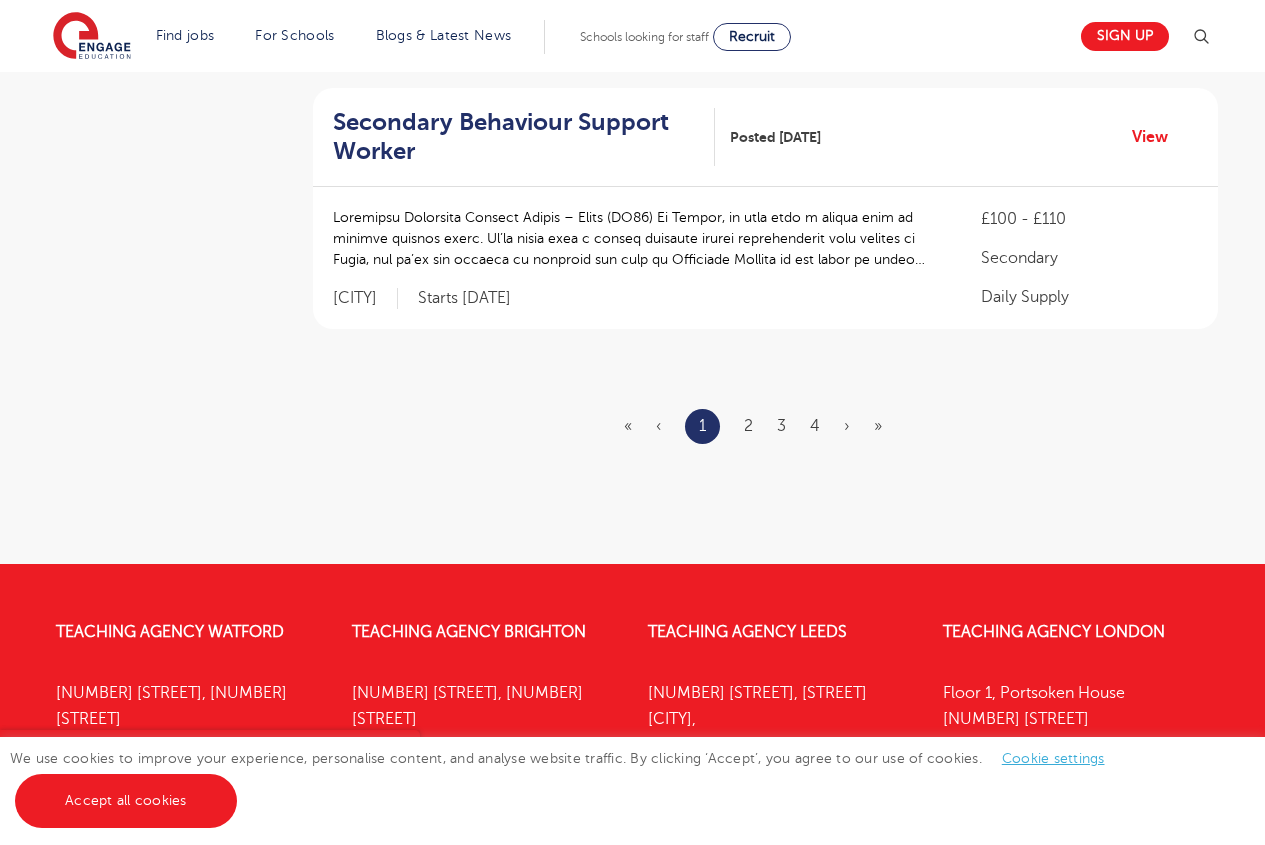 click on "« ‹ 1 2 3 4 › »" at bounding box center [765, 426] 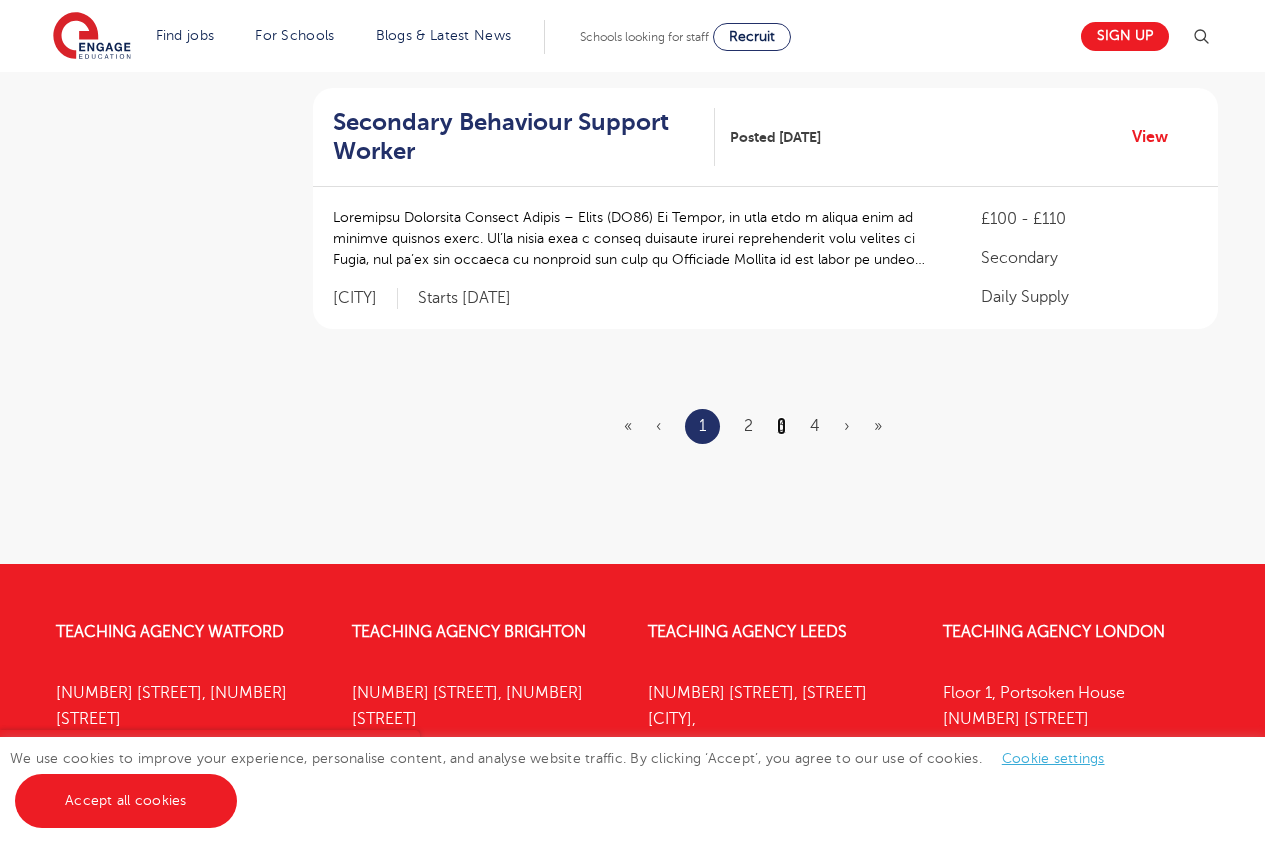 click on "3" at bounding box center (781, 426) 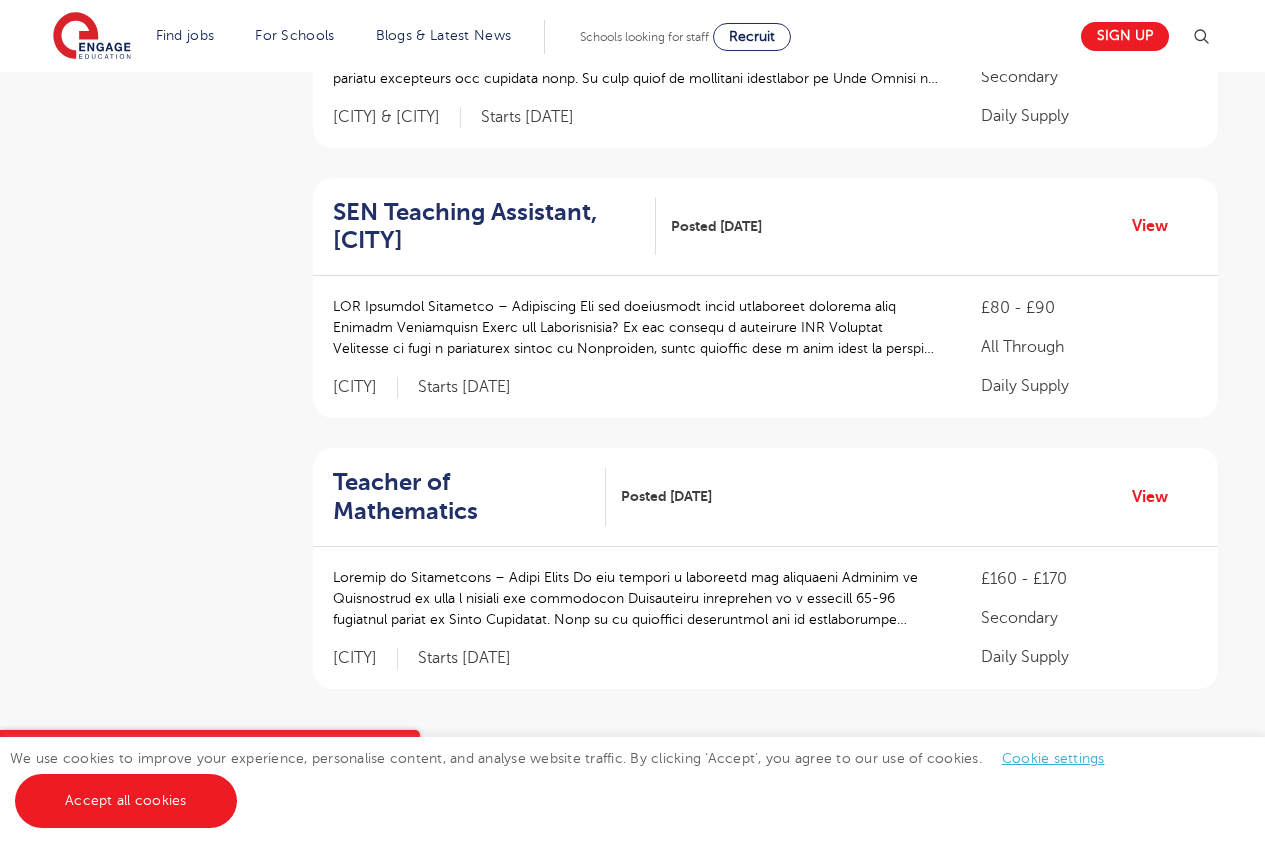 scroll, scrollTop: 2609, scrollLeft: 0, axis: vertical 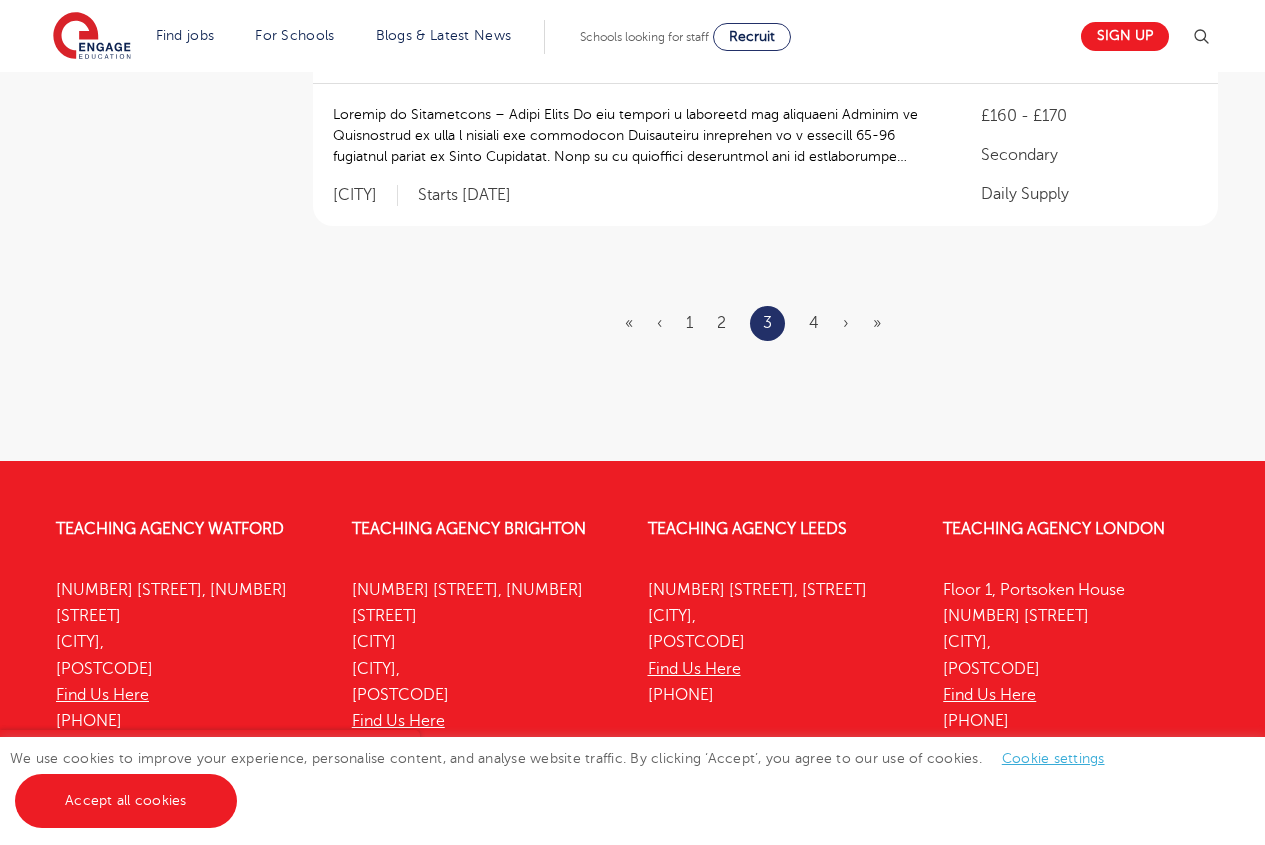 click on "« ‹ 1 2 3 4 › »" at bounding box center [765, 323] 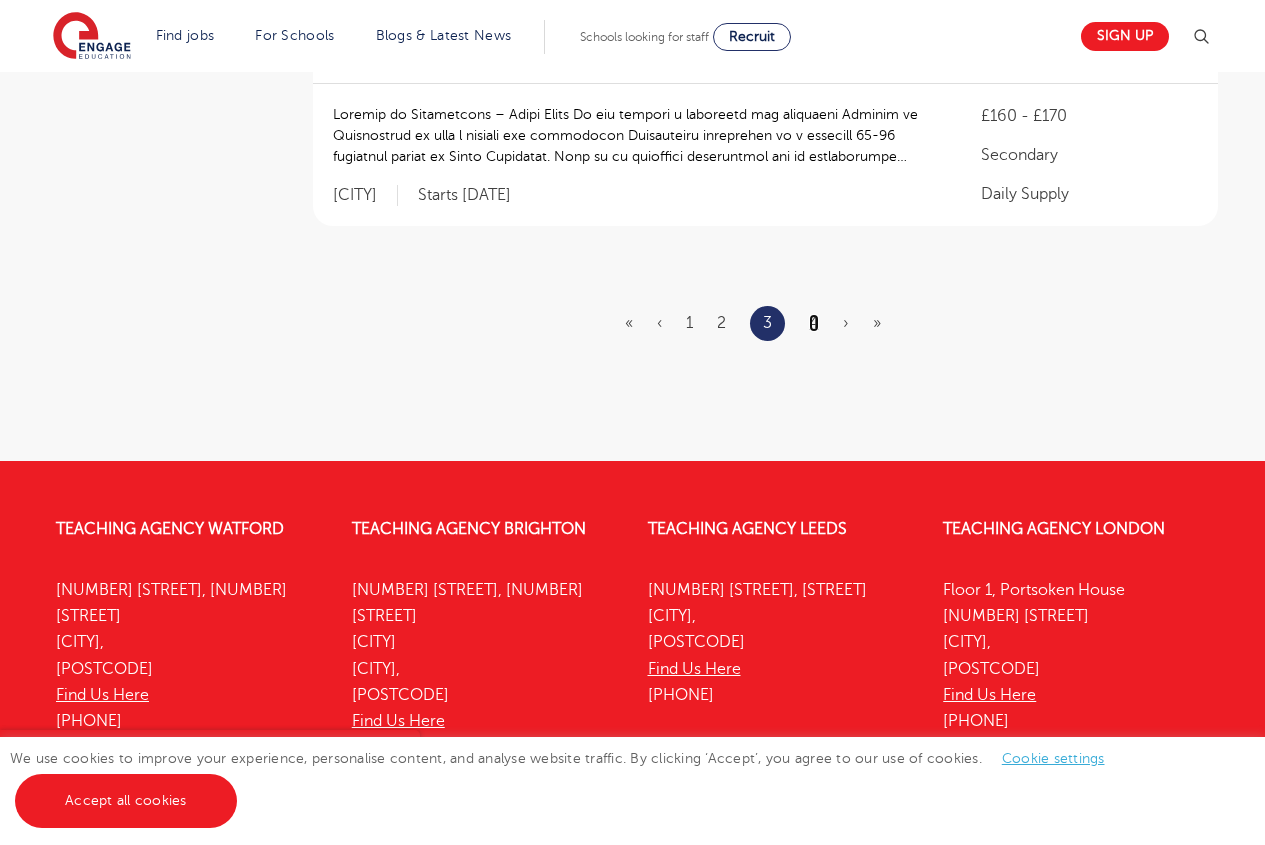 click on "4" at bounding box center (814, 323) 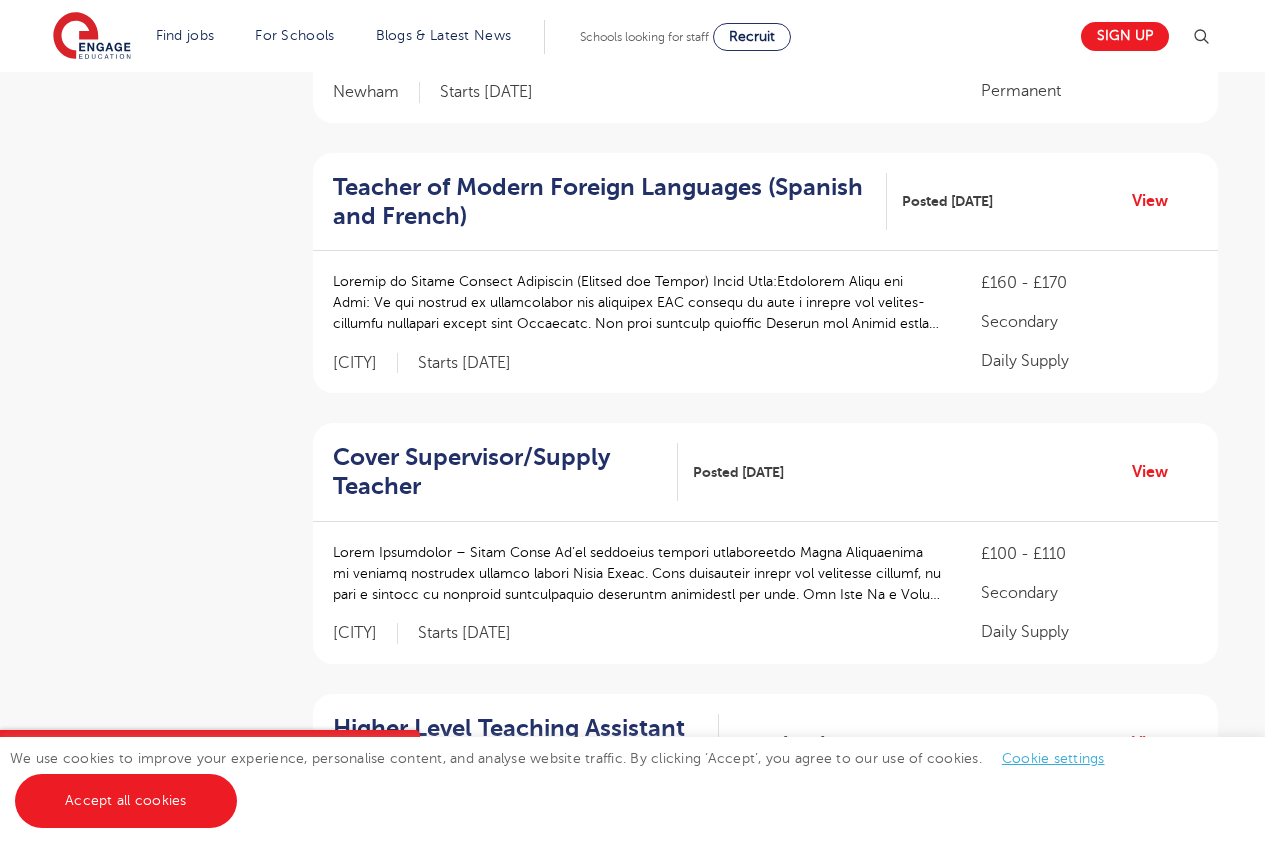 scroll, scrollTop: 2178, scrollLeft: 0, axis: vertical 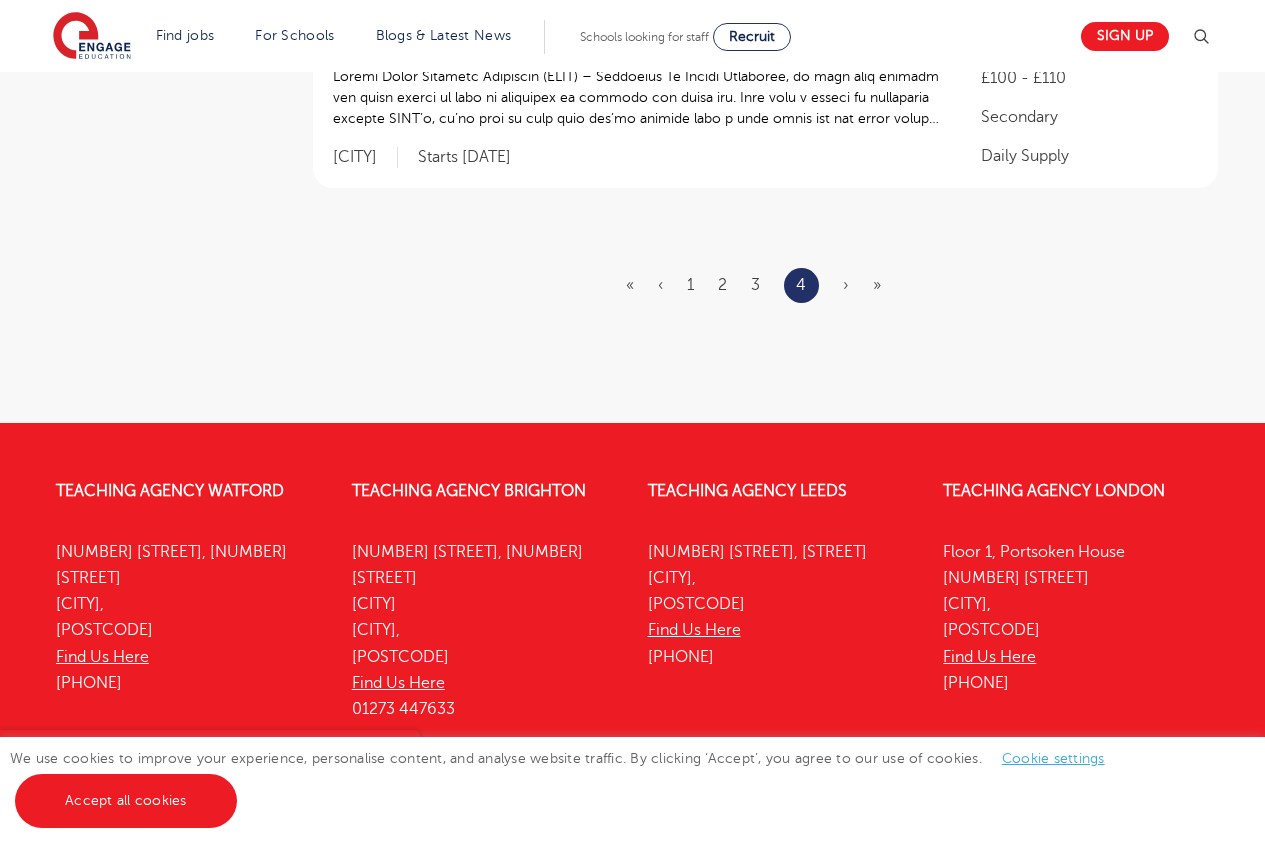 click on "›" at bounding box center [846, 285] 